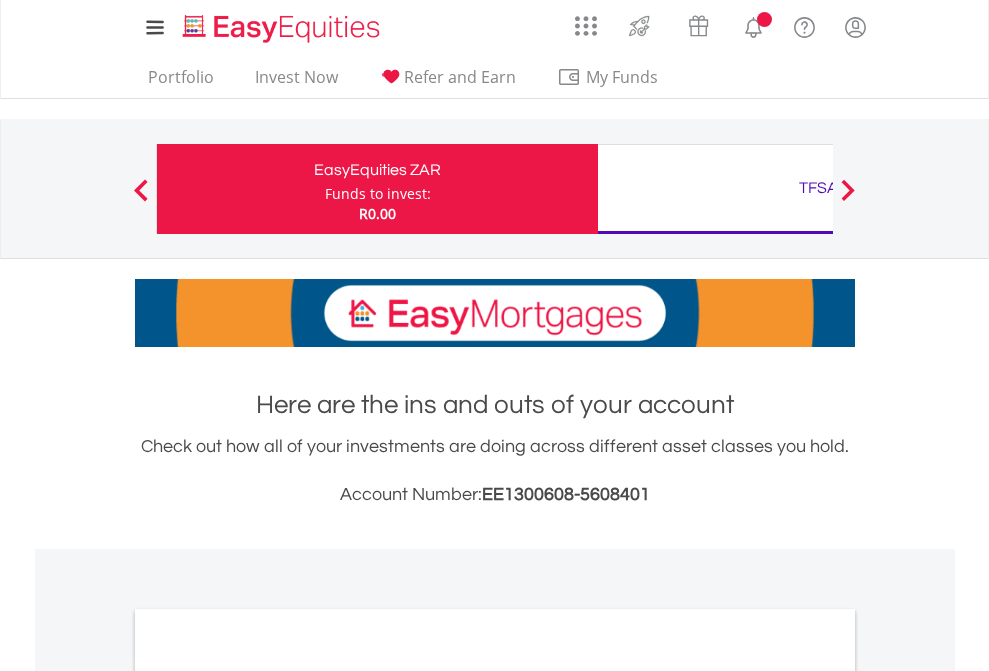scroll, scrollTop: 0, scrollLeft: 0, axis: both 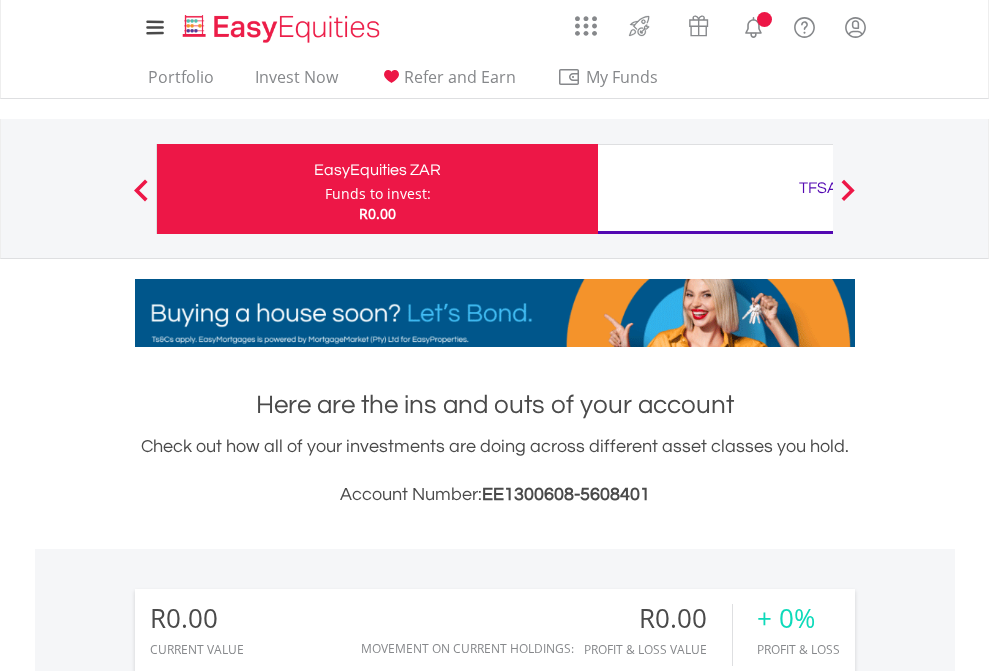 click on "Funds to invest:" at bounding box center [378, 194] 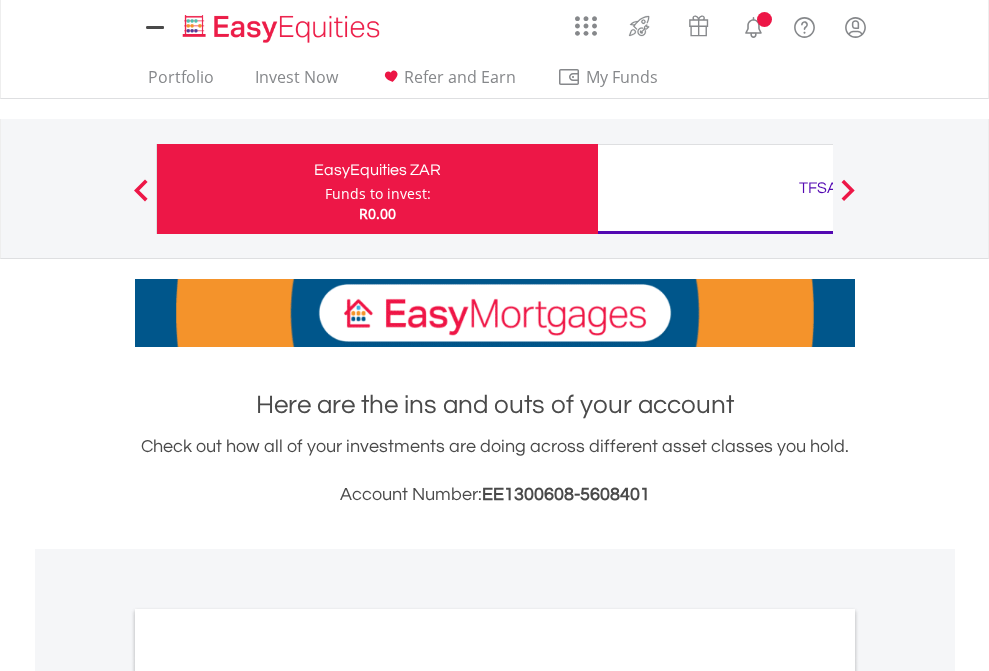 scroll, scrollTop: 0, scrollLeft: 0, axis: both 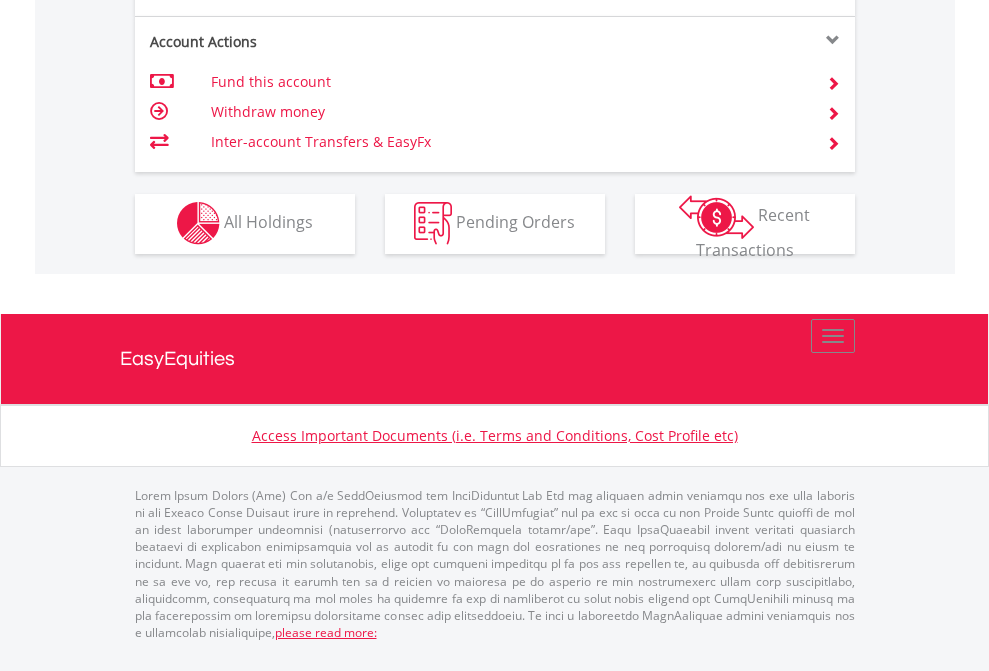 click on "Investment types" at bounding box center (706, -353) 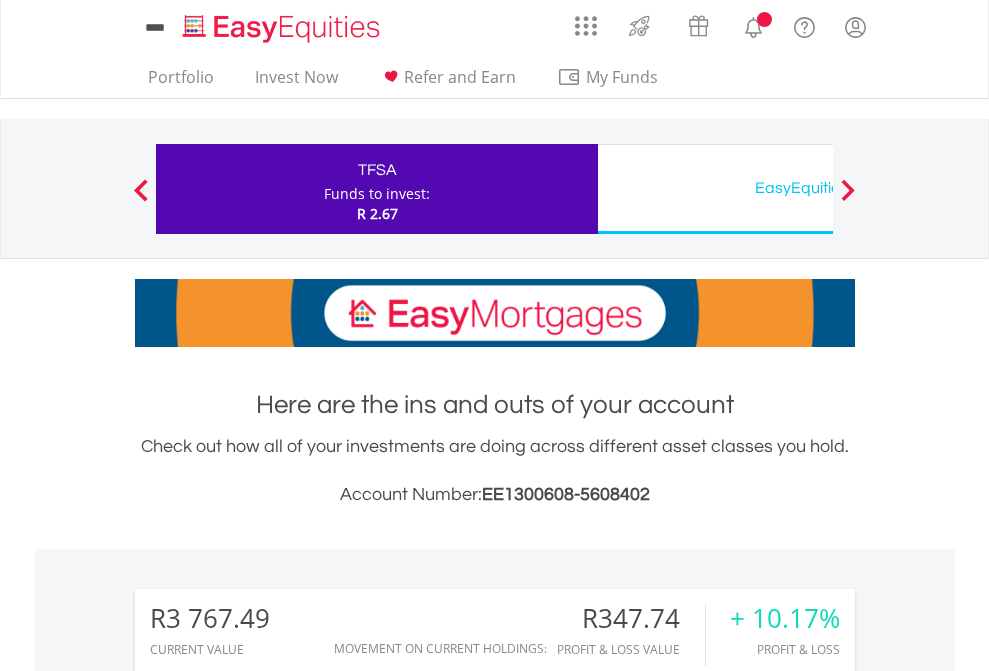 scroll, scrollTop: 0, scrollLeft: 0, axis: both 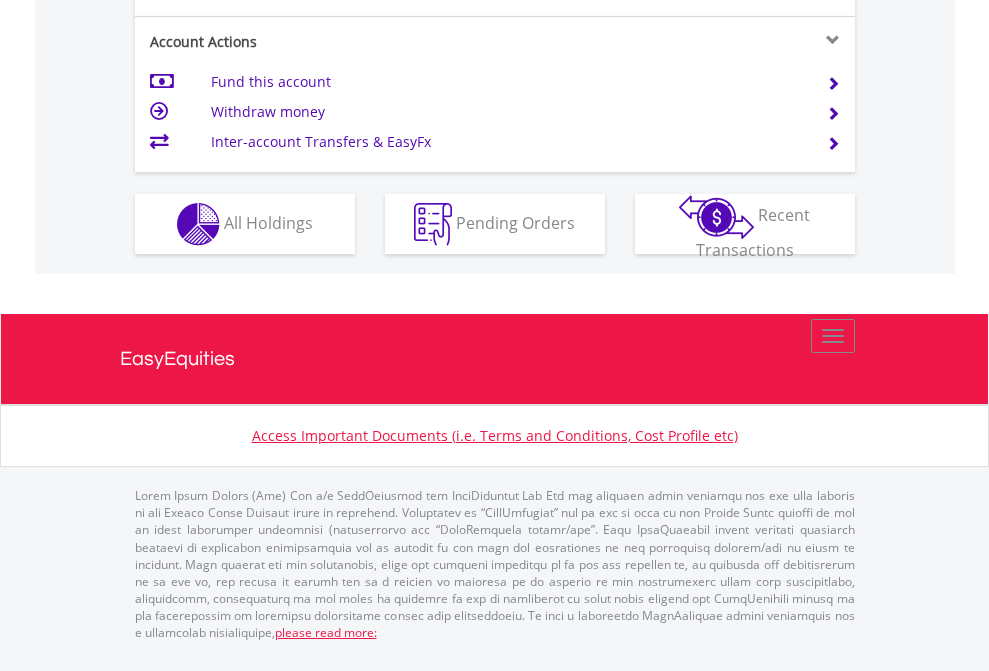 click on "Investment types" at bounding box center [706, -337] 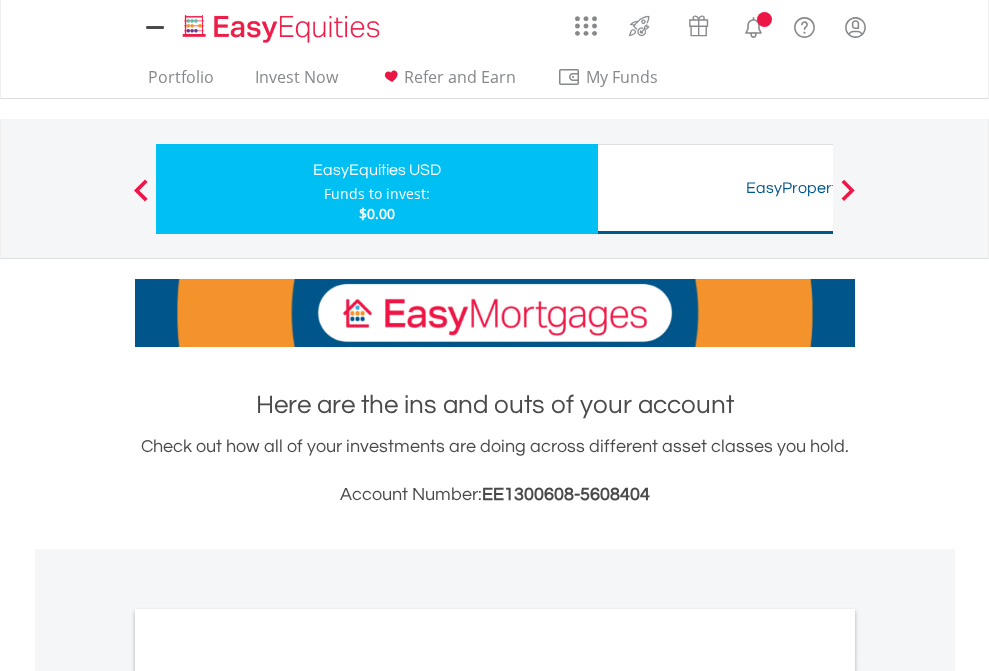 scroll, scrollTop: 0, scrollLeft: 0, axis: both 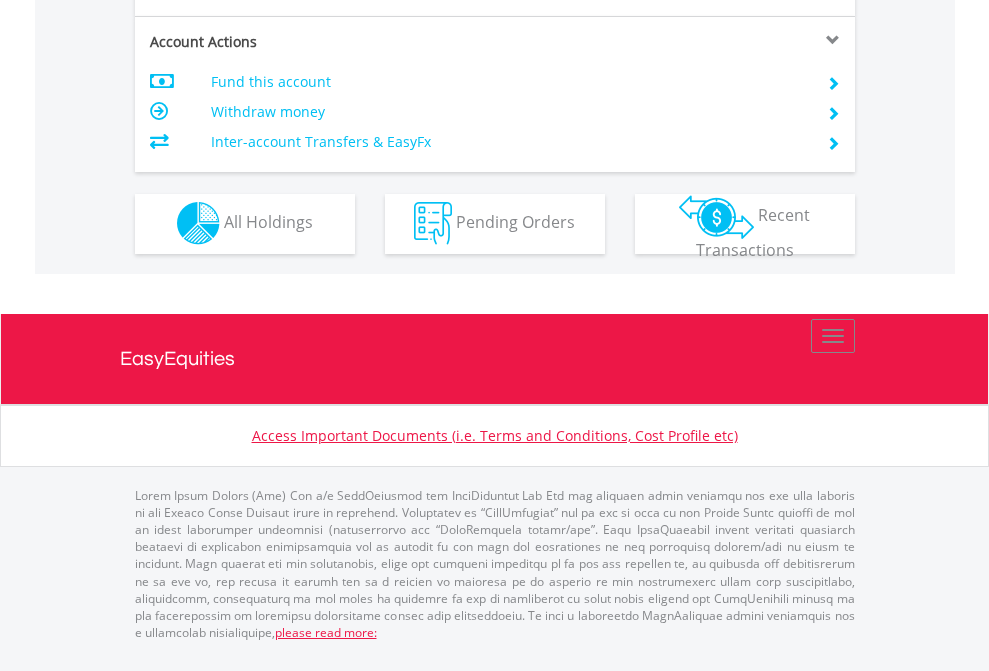 click on "Investment types" at bounding box center (706, -353) 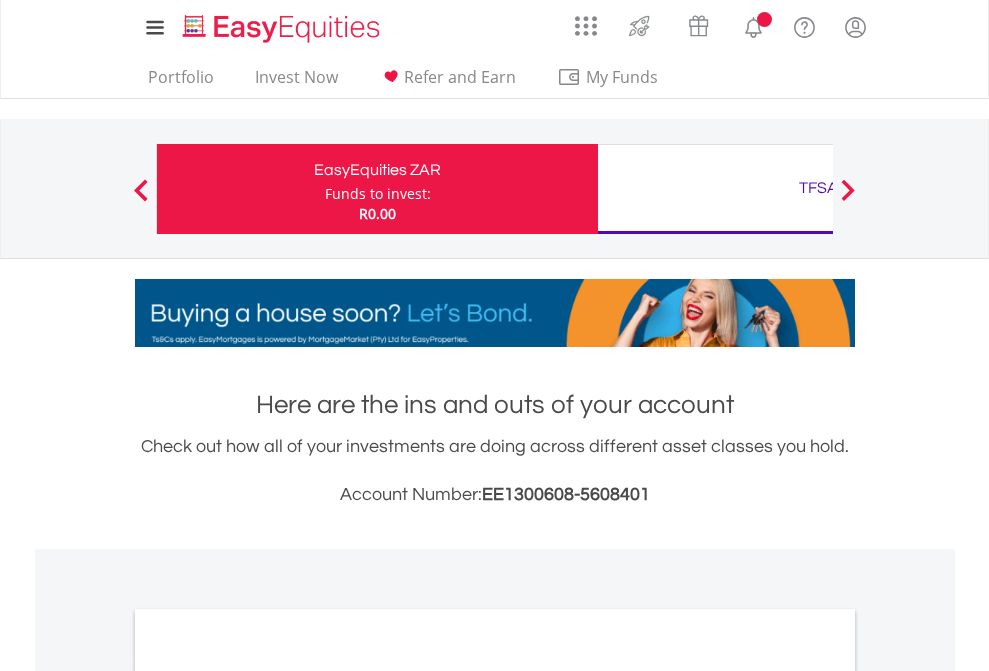 click on "All Holdings" at bounding box center [268, 1096] 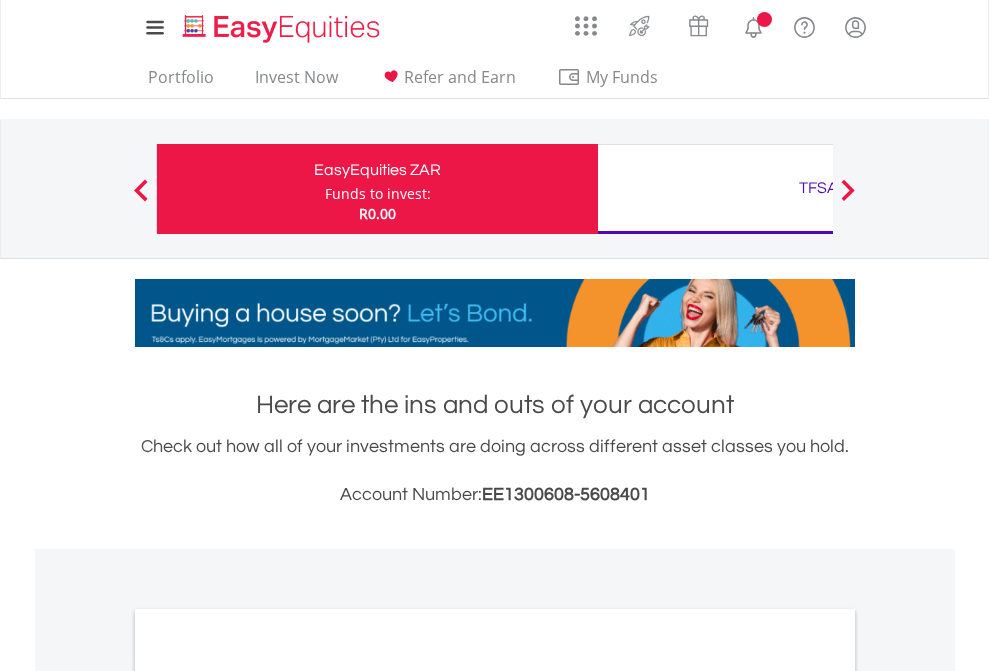 scroll, scrollTop: 1202, scrollLeft: 0, axis: vertical 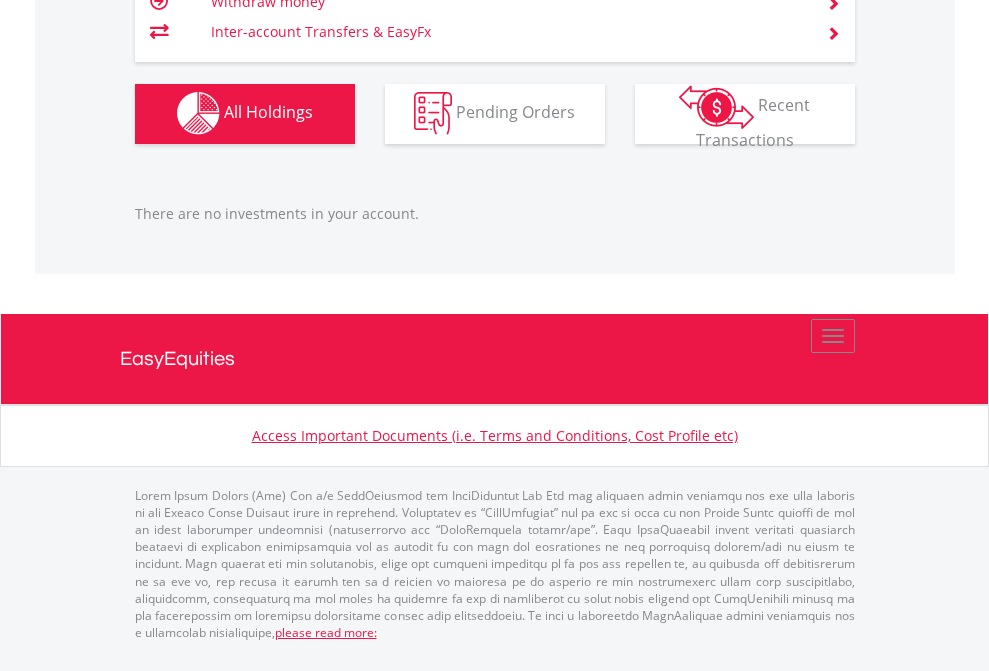 click on "TFSA" at bounding box center [818, -1142] 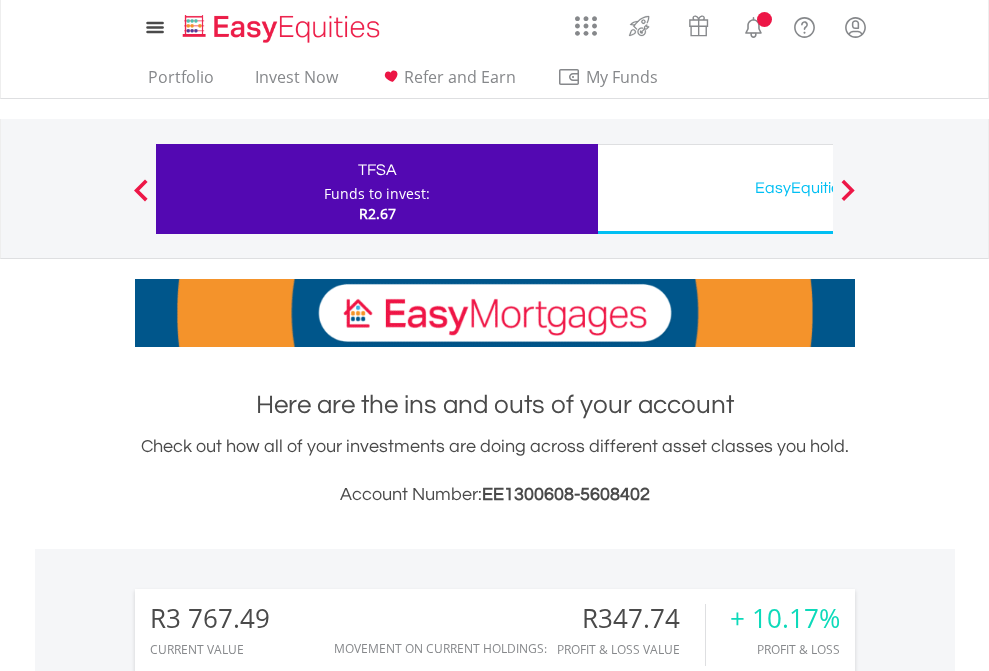 scroll, scrollTop: 0, scrollLeft: 0, axis: both 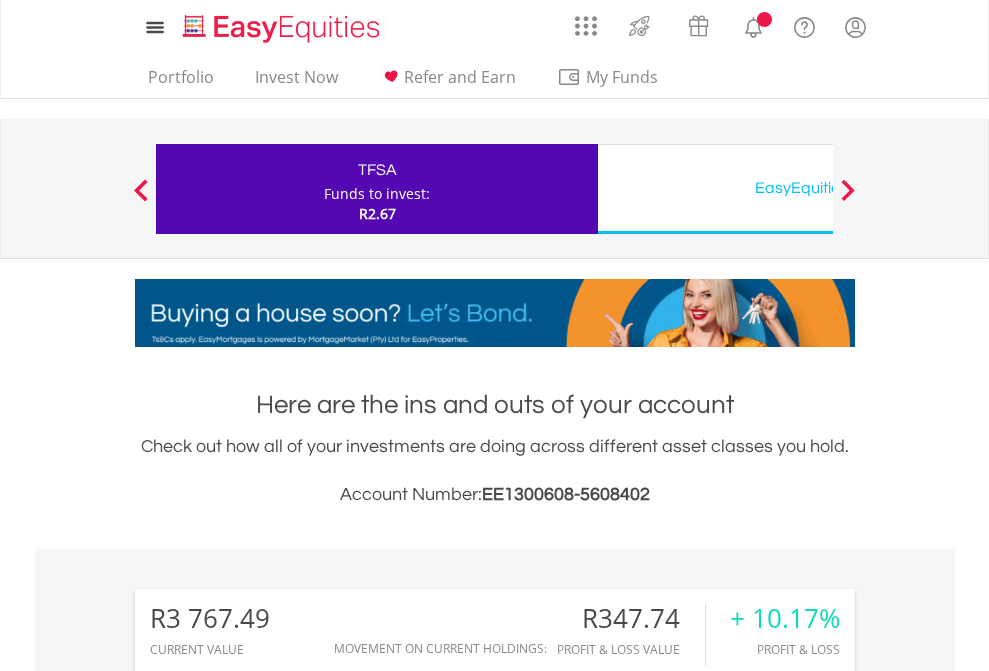click on "All Holdings" at bounding box center (268, 1586) 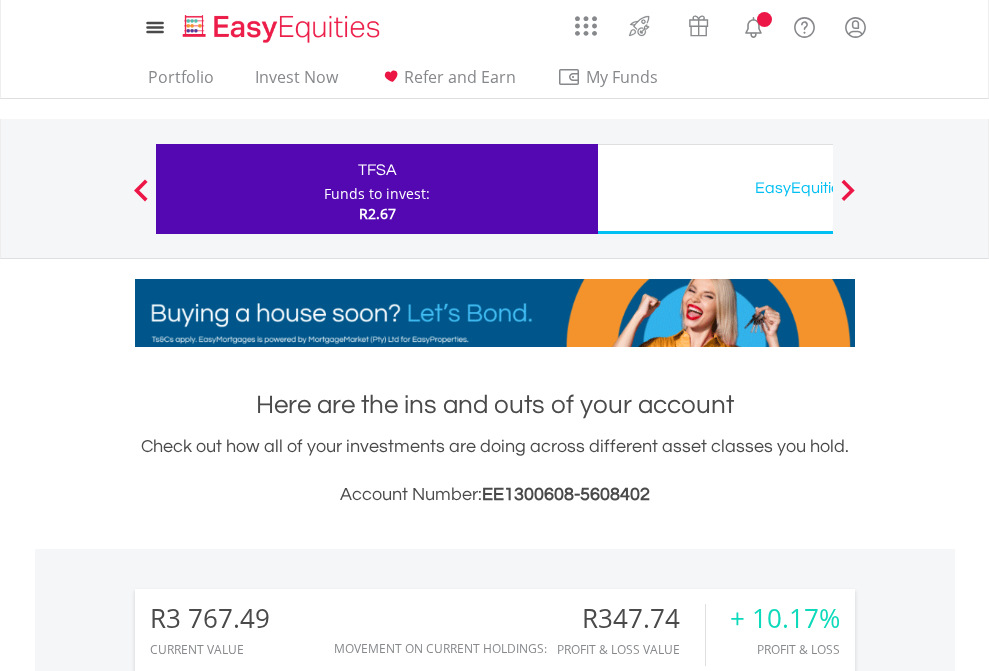 scroll, scrollTop: 999808, scrollLeft: 999687, axis: both 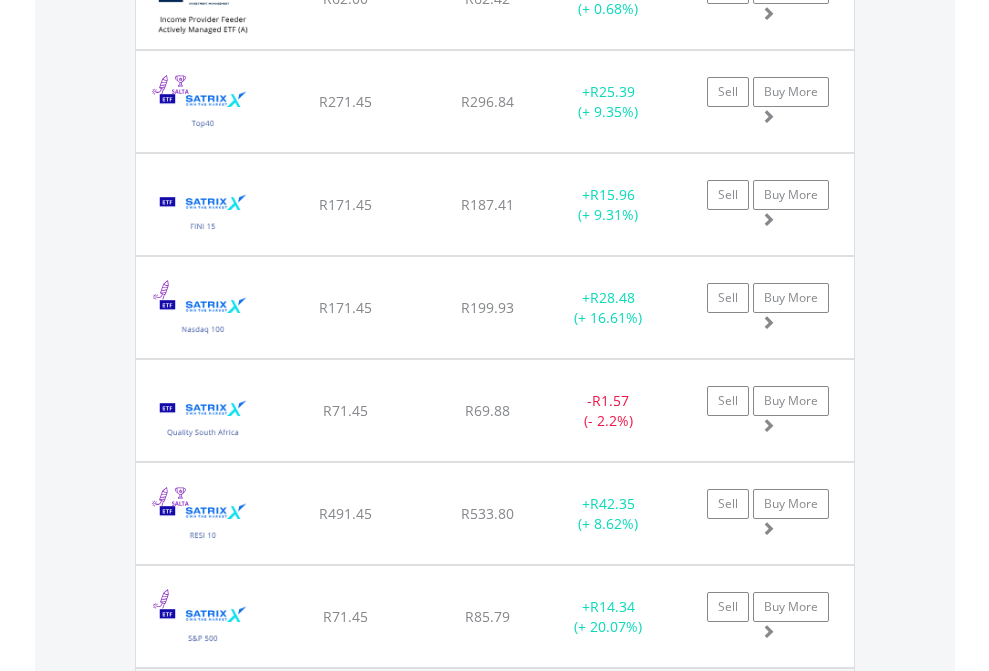 click on "EasyEquities USD" at bounding box center (818, -2156) 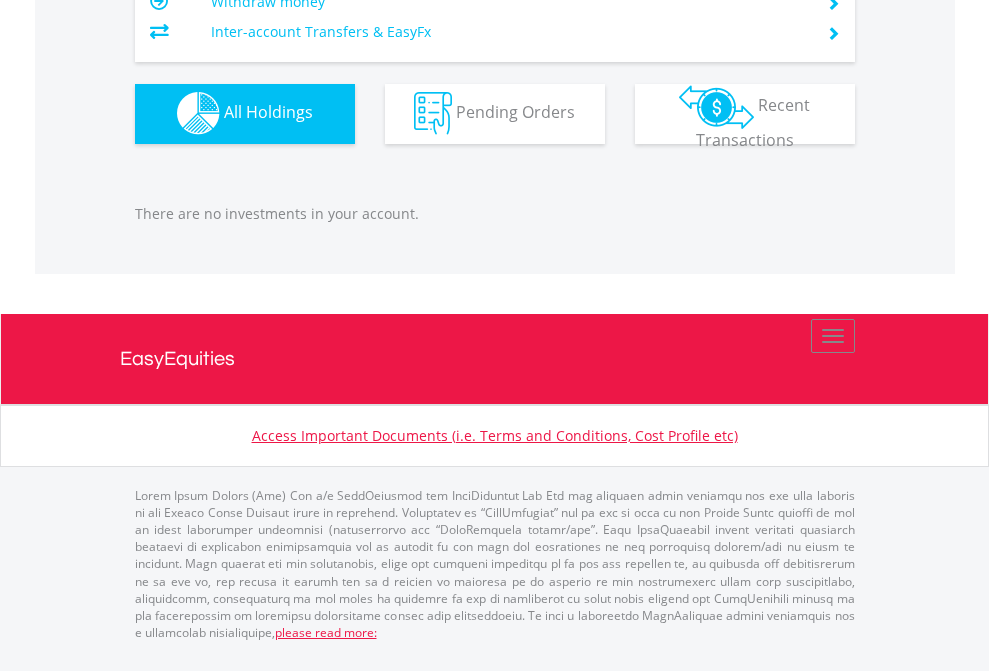 scroll, scrollTop: 1980, scrollLeft: 0, axis: vertical 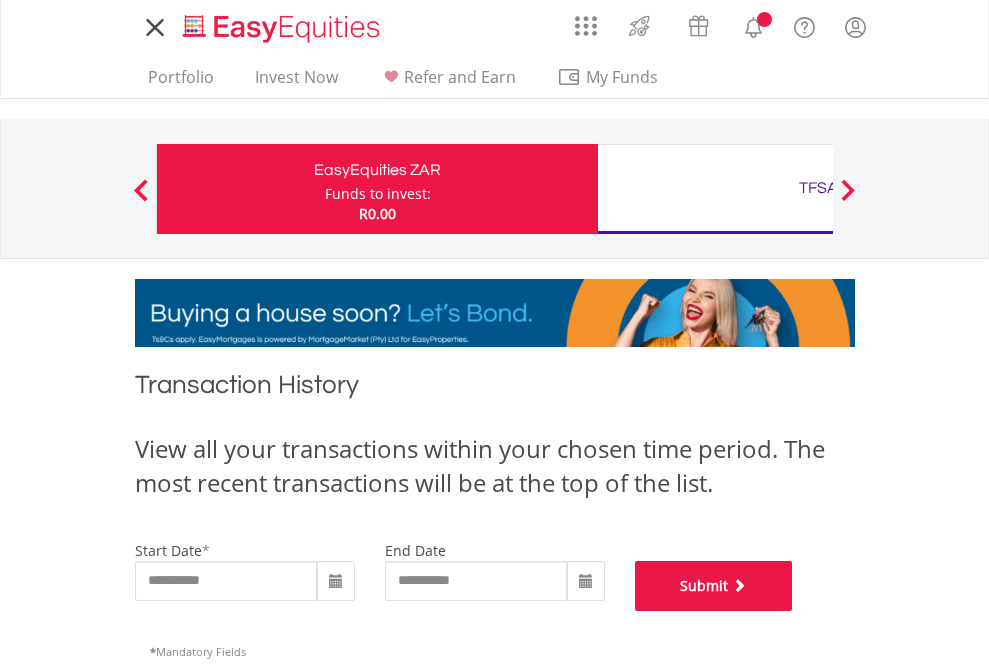 click on "Submit" at bounding box center [714, 586] 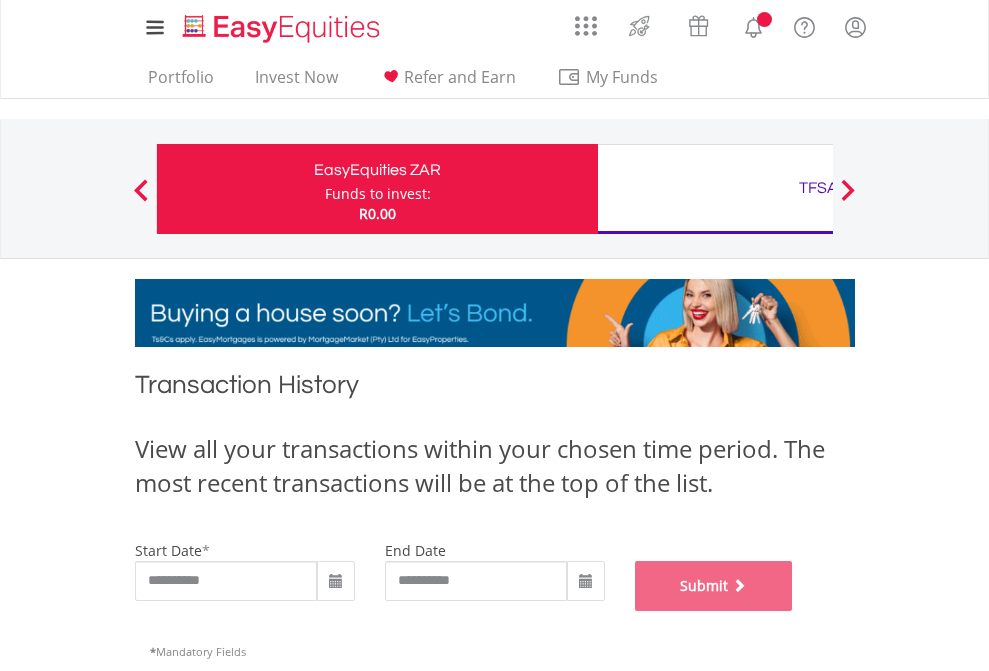 scroll, scrollTop: 811, scrollLeft: 0, axis: vertical 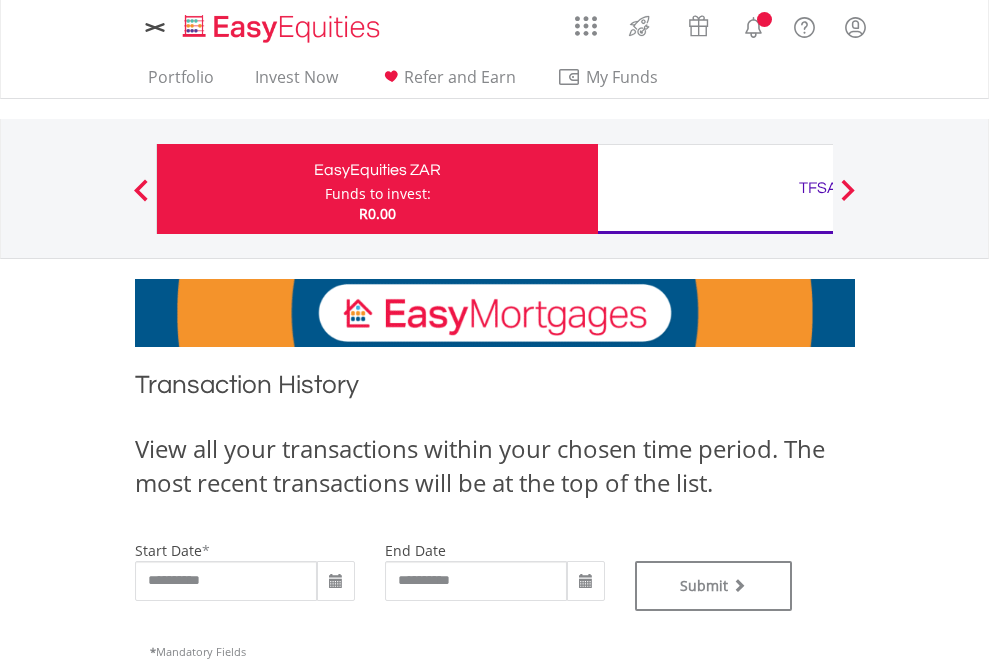 click on "TFSA" at bounding box center [818, 188] 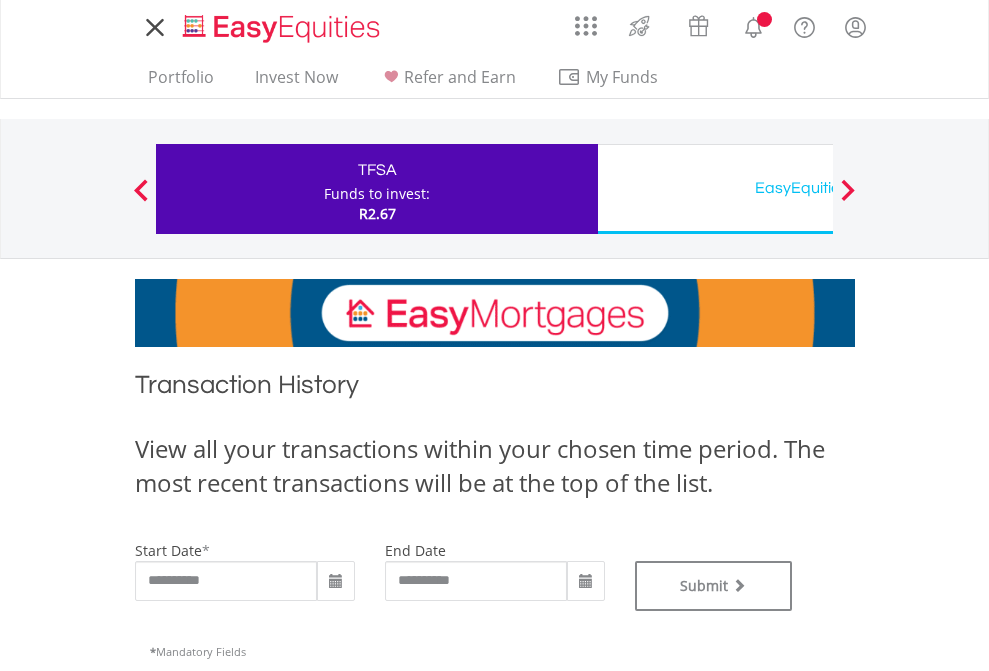 scroll, scrollTop: 0, scrollLeft: 0, axis: both 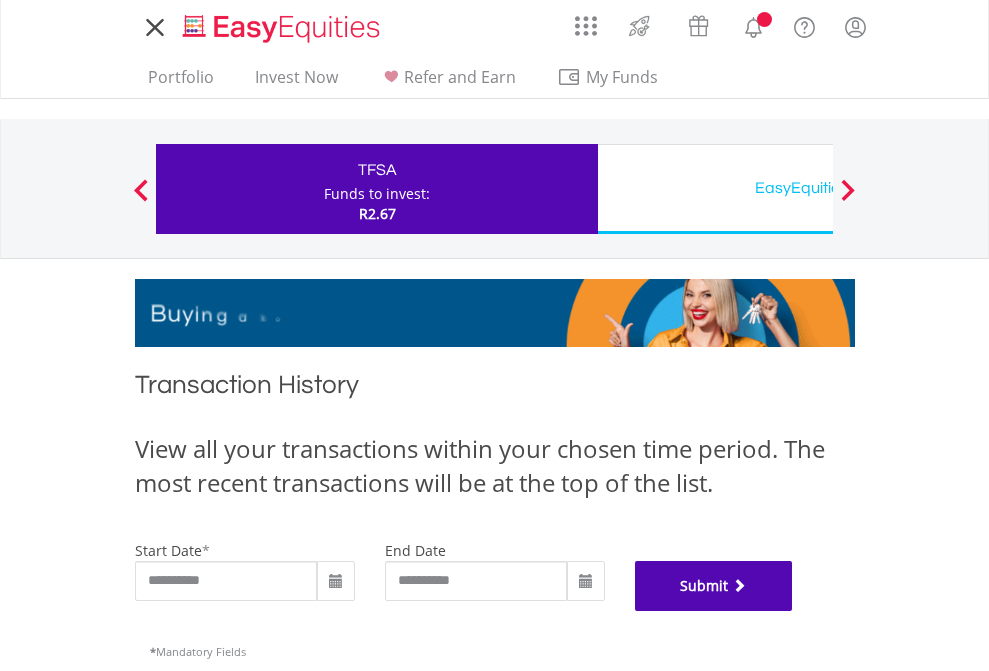 click on "Submit" at bounding box center (714, 586) 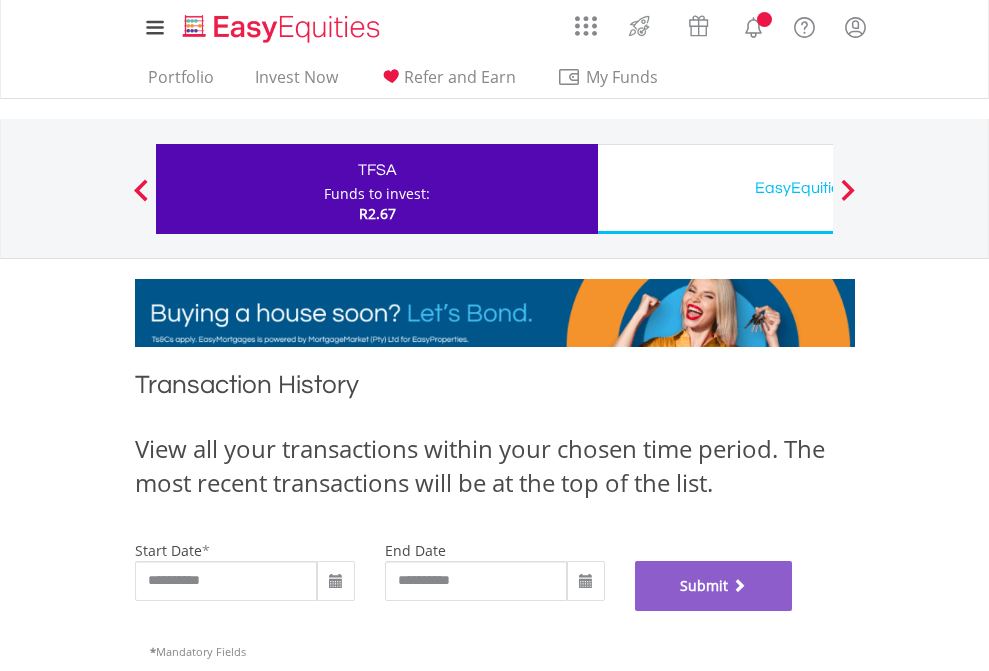 scroll, scrollTop: 811, scrollLeft: 0, axis: vertical 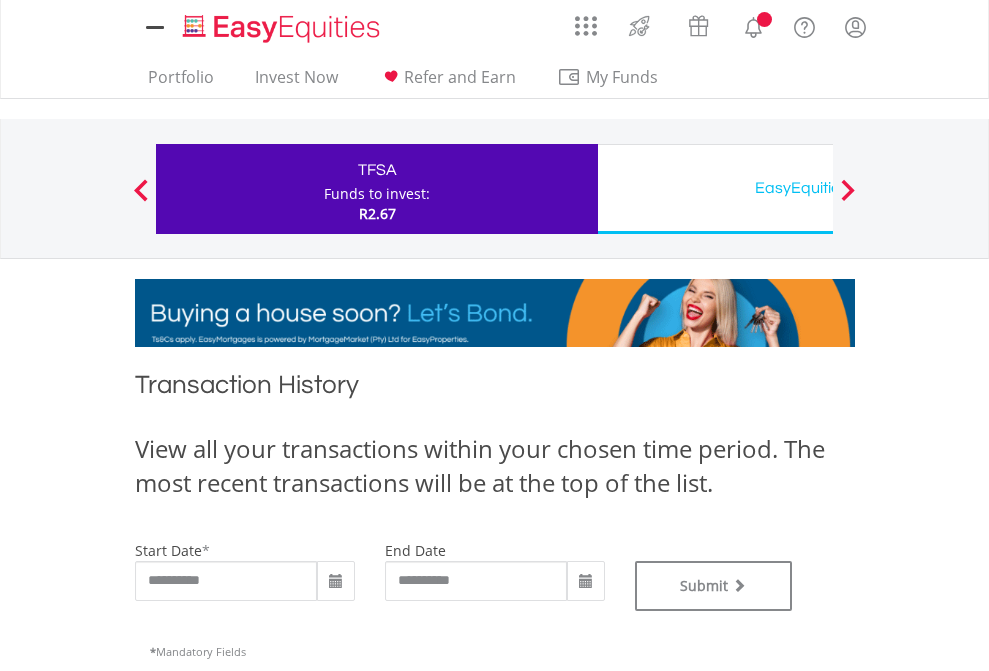 click on "EasyEquities USD" at bounding box center (818, 188) 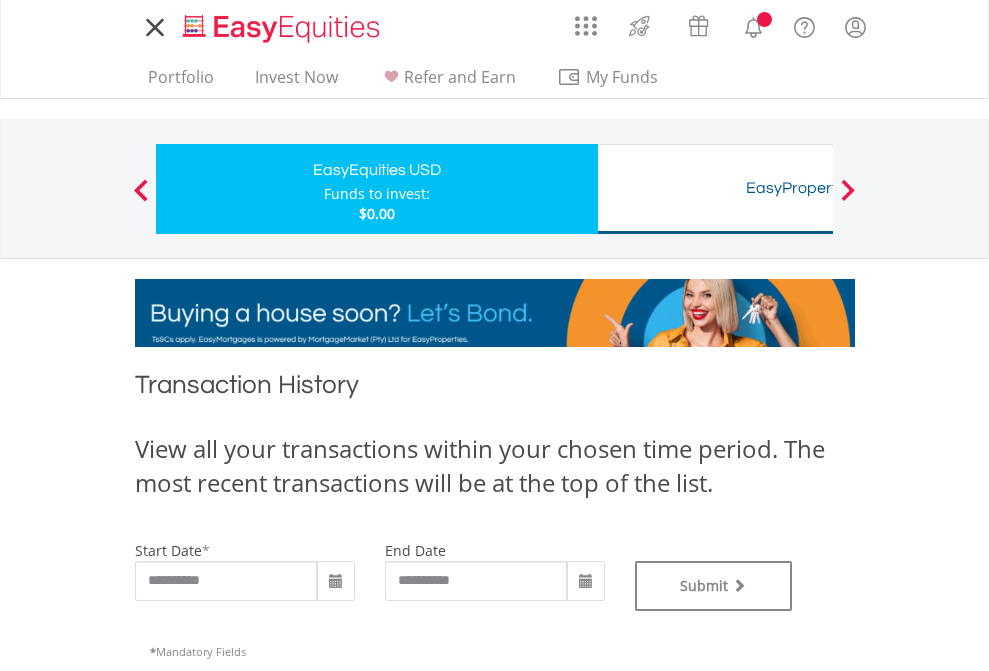 scroll, scrollTop: 0, scrollLeft: 0, axis: both 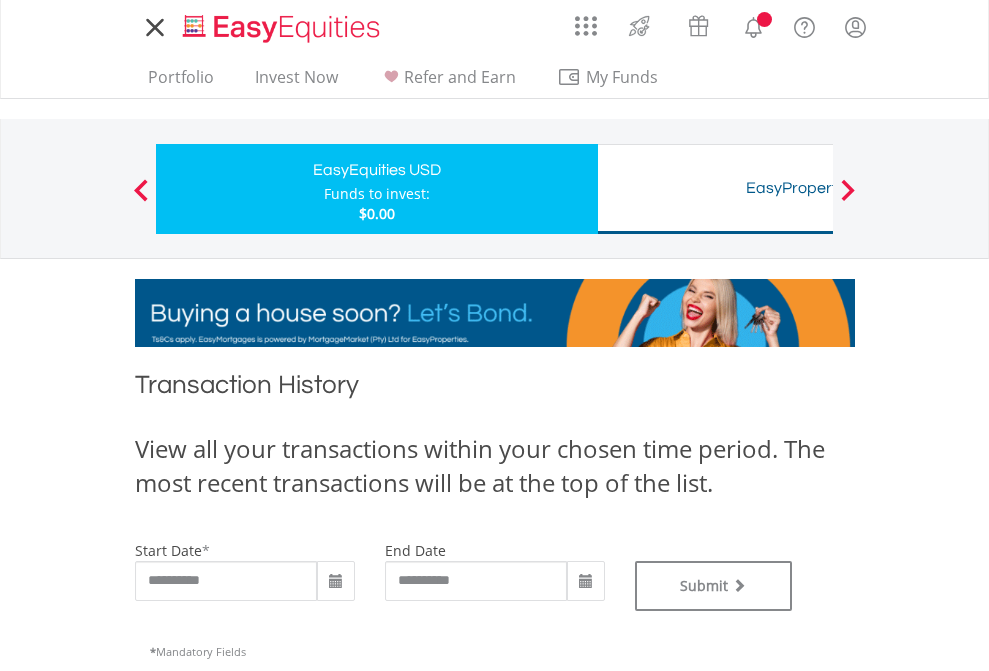 type on "**********" 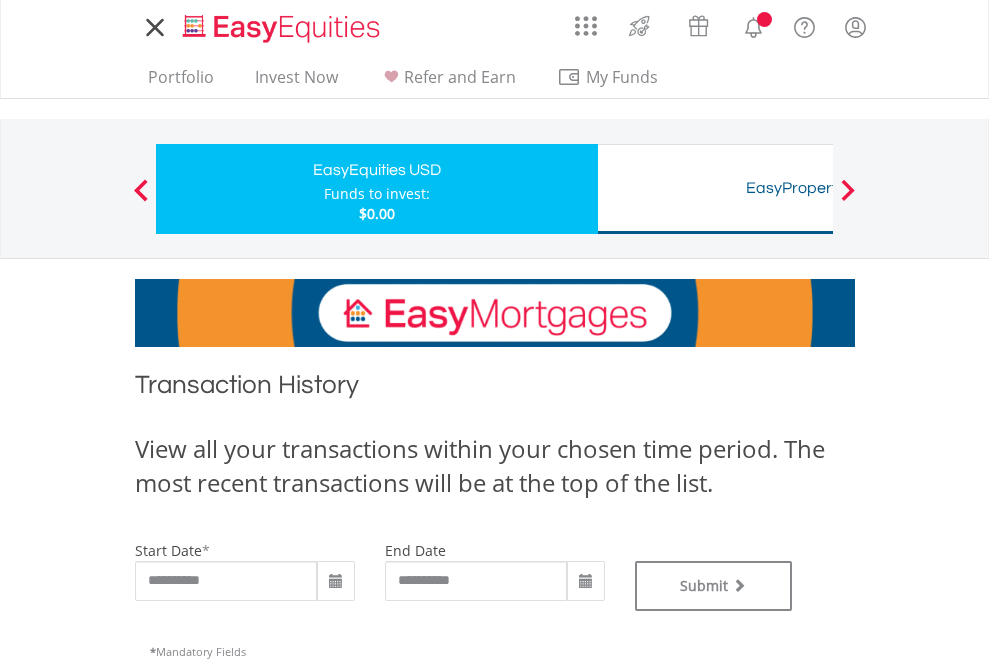 type on "**********" 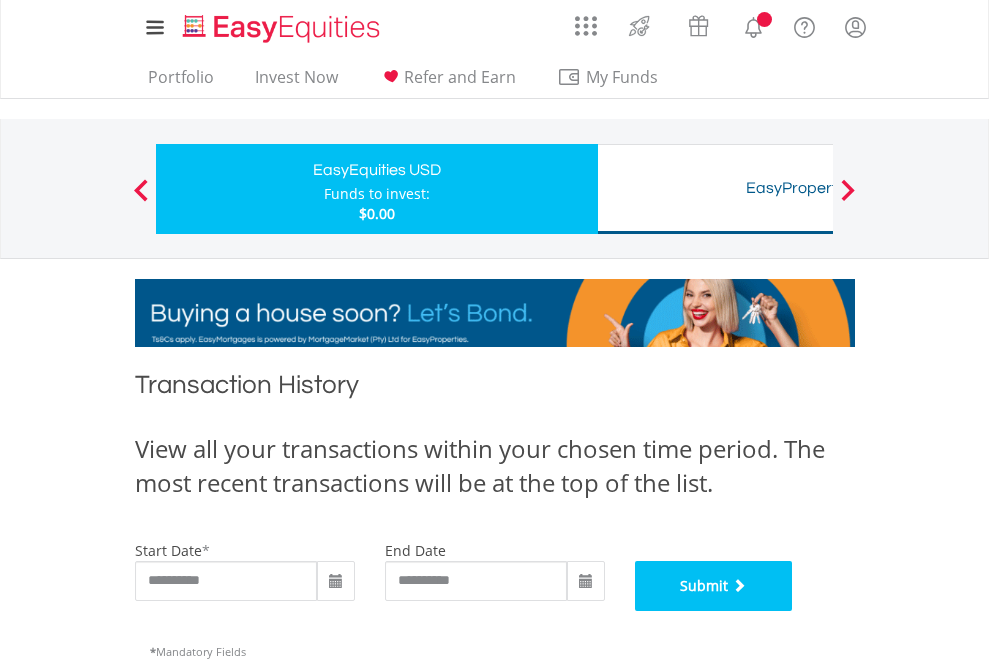 click on "Submit" at bounding box center [714, 586] 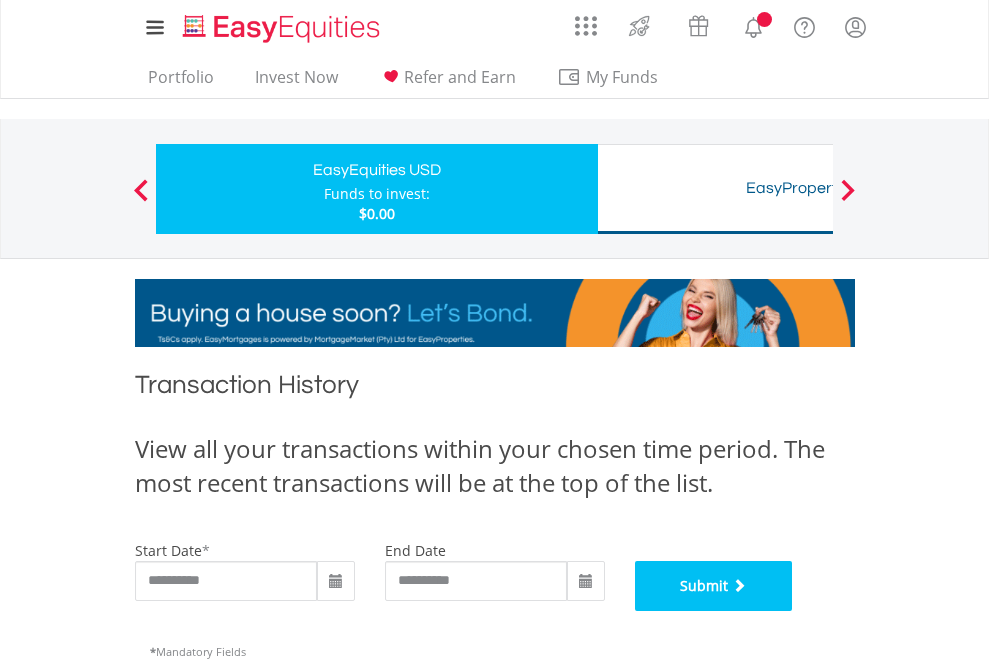scroll, scrollTop: 811, scrollLeft: 0, axis: vertical 